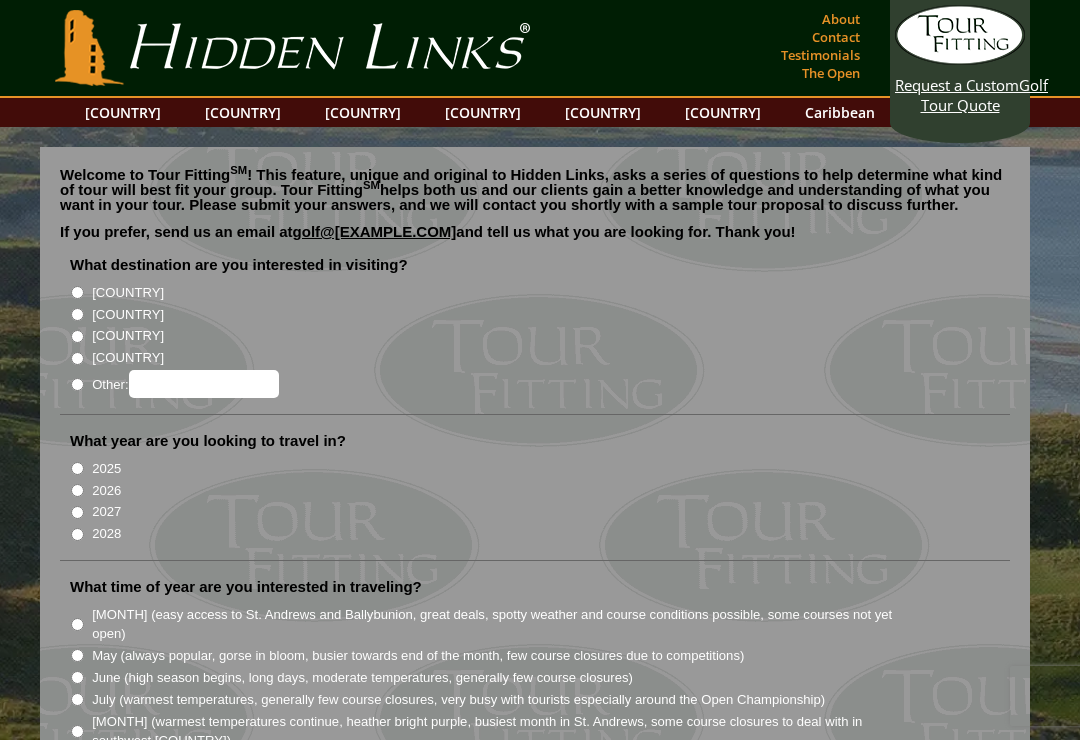 scroll, scrollTop: 0, scrollLeft: 0, axis: both 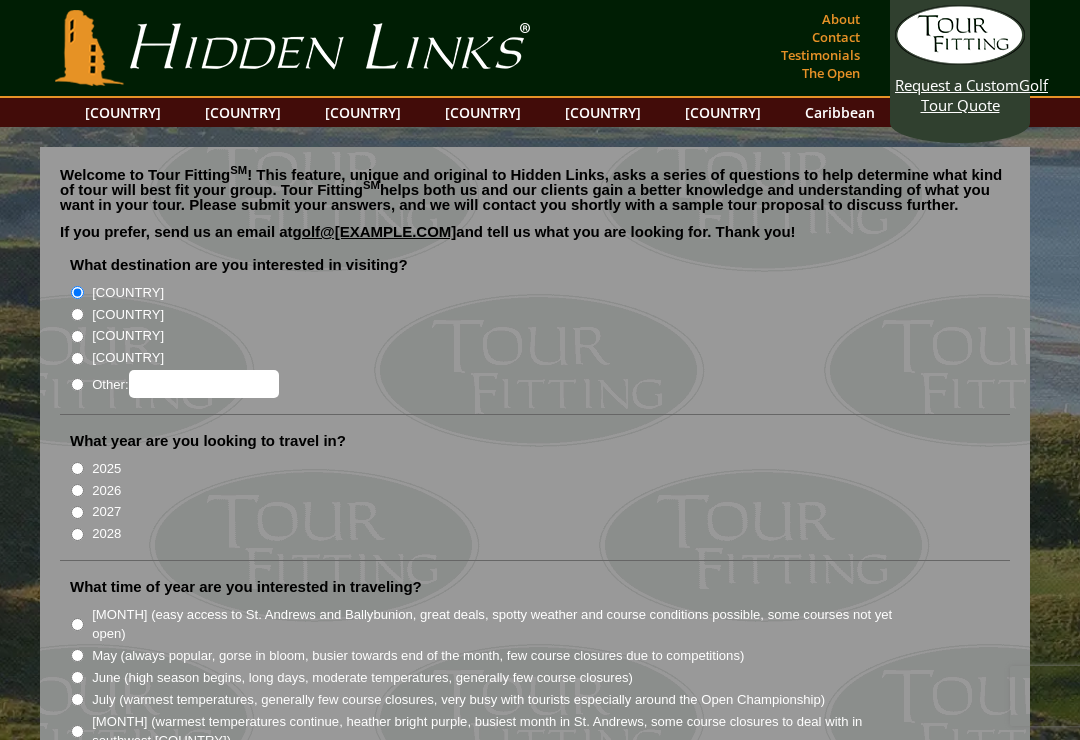 click on "2026" at bounding box center (77, 490) 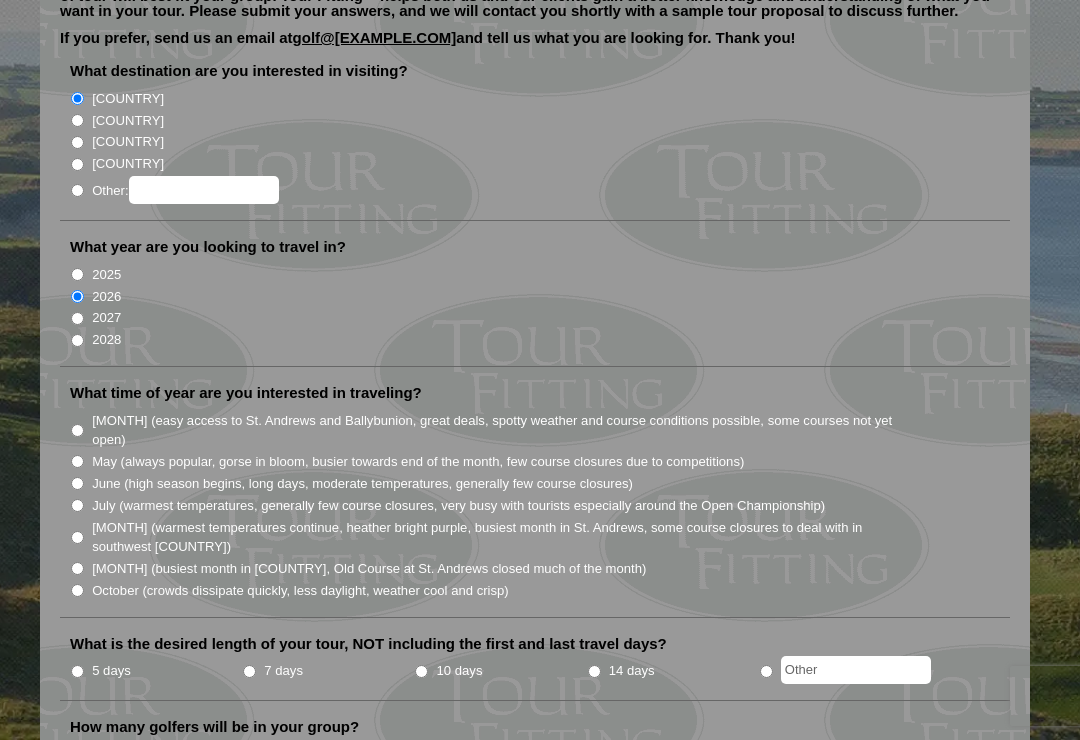 scroll, scrollTop: 209, scrollLeft: 0, axis: vertical 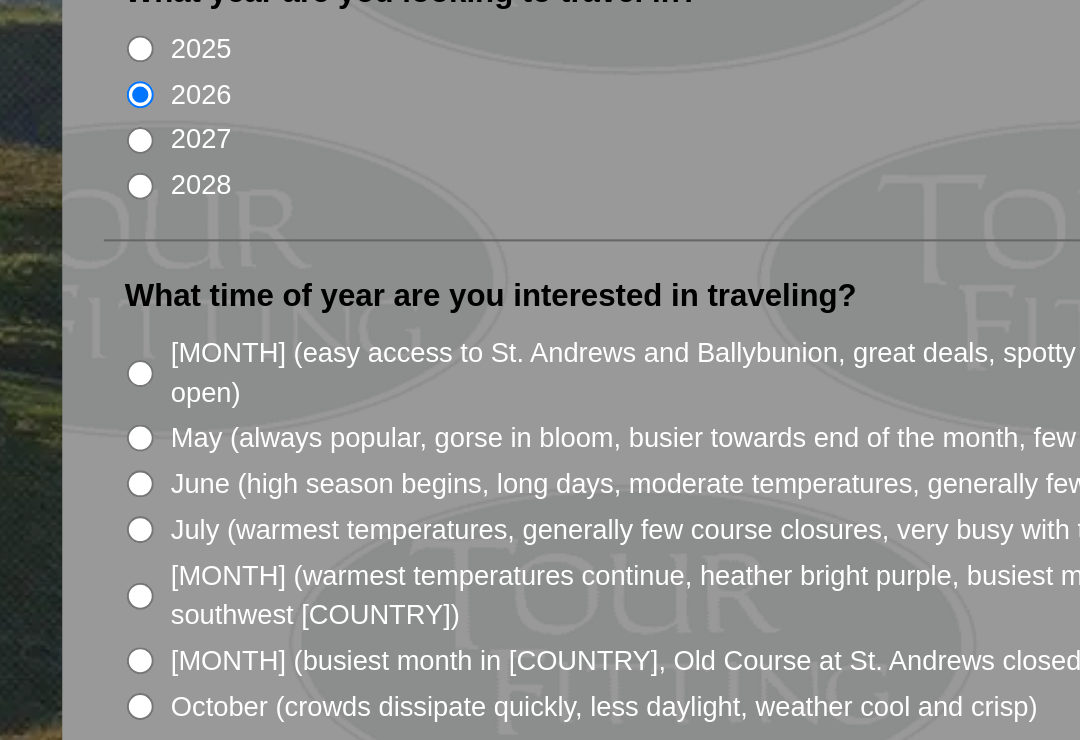 click on "May (always popular, gorse in bloom, busier towards end of the month, few course closures due to competitions)" at bounding box center (77, 446) 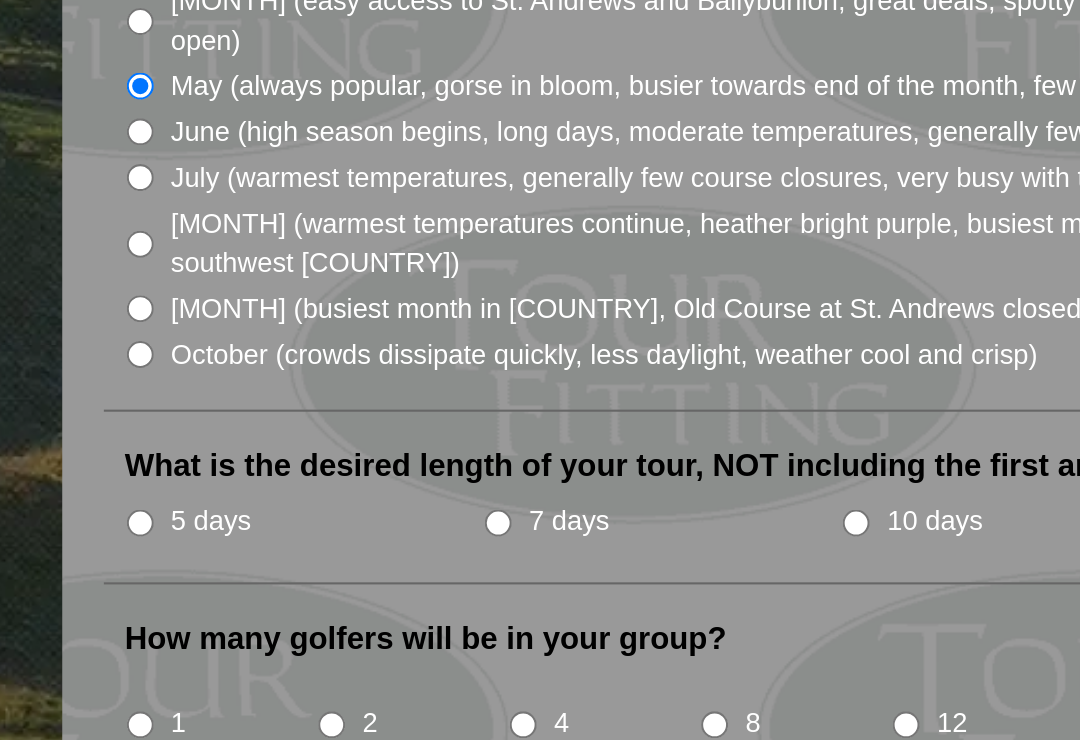 scroll, scrollTop: 245, scrollLeft: 0, axis: vertical 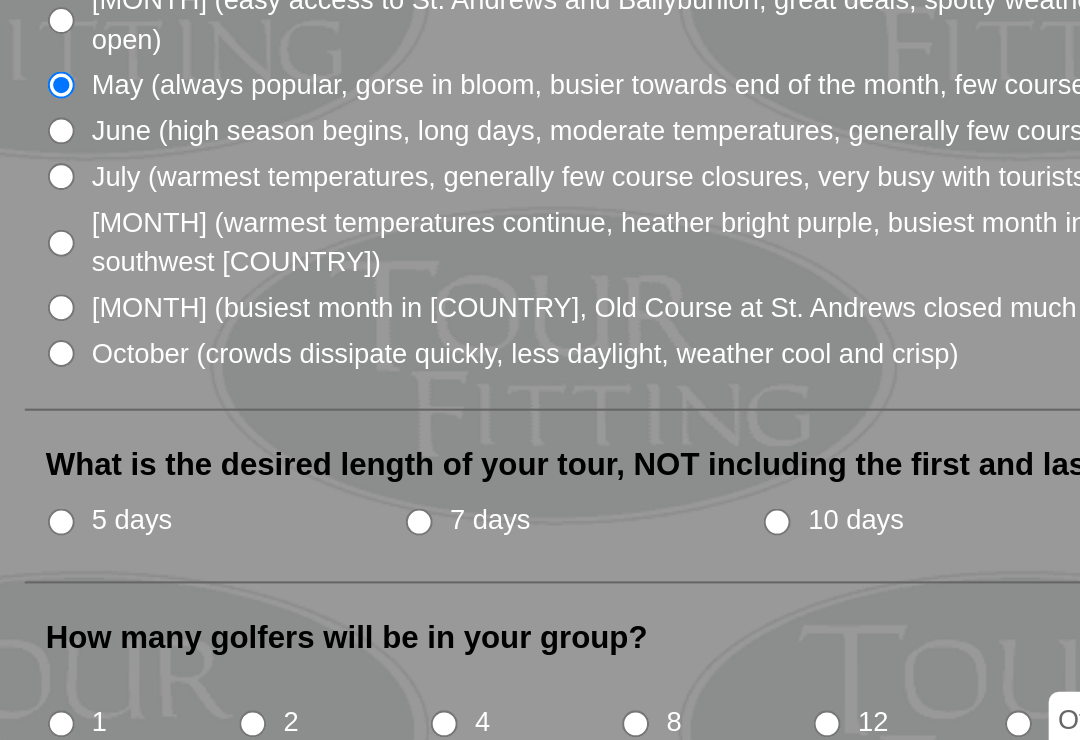 click on "5 days" at bounding box center [156, 620] 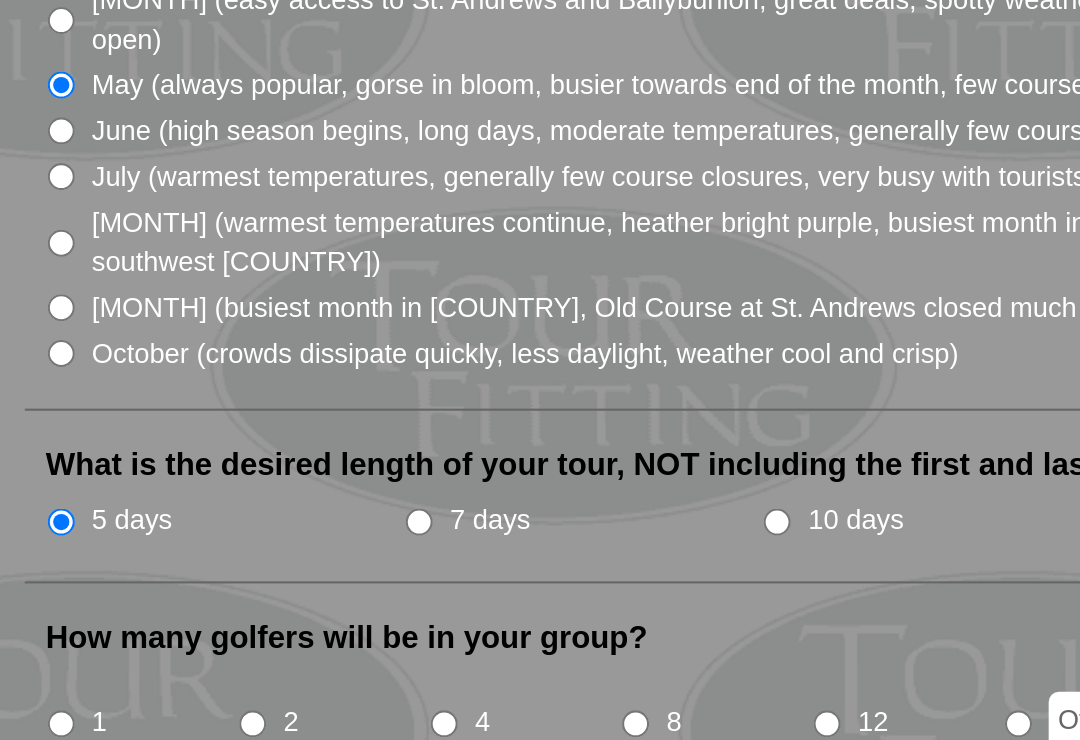 click on "2" at bounding box center [169, 717] 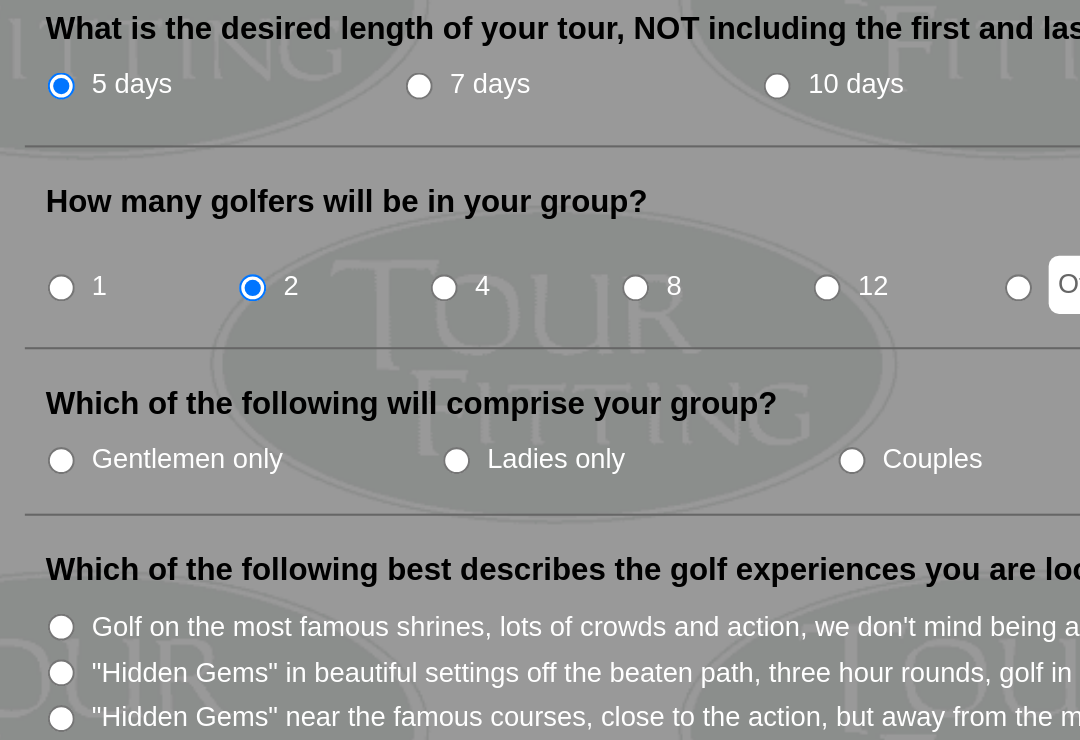 scroll, scrollTop: 457, scrollLeft: 0, axis: vertical 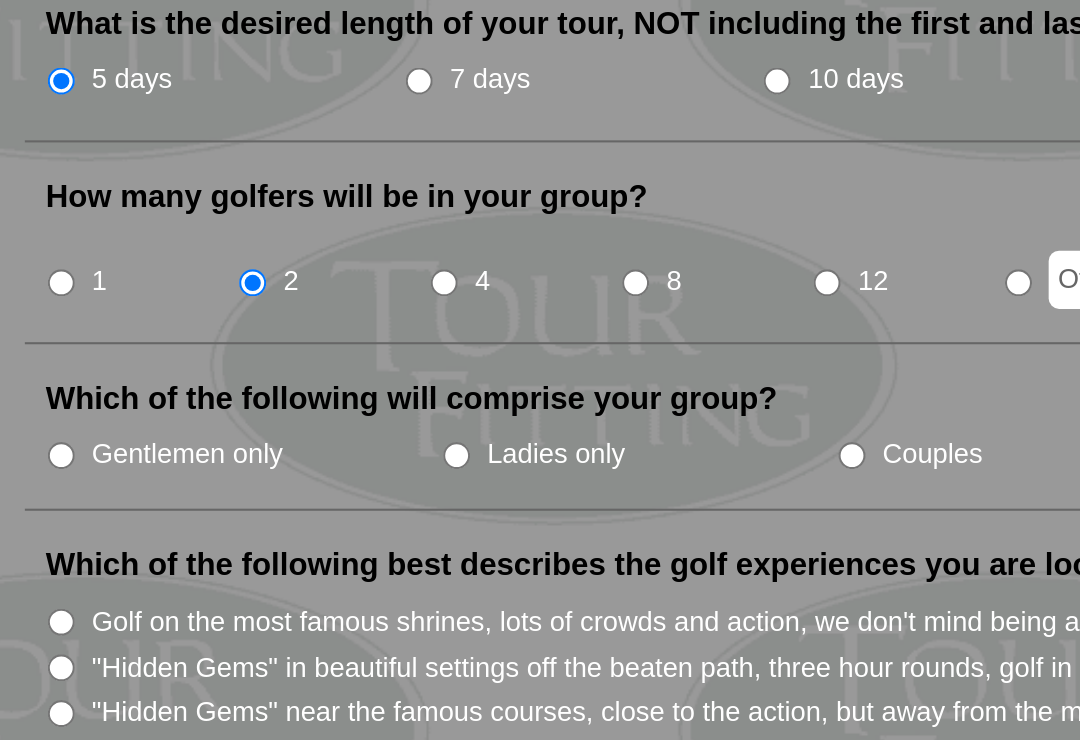 click on "Ladies only" at bounding box center (267, 588) 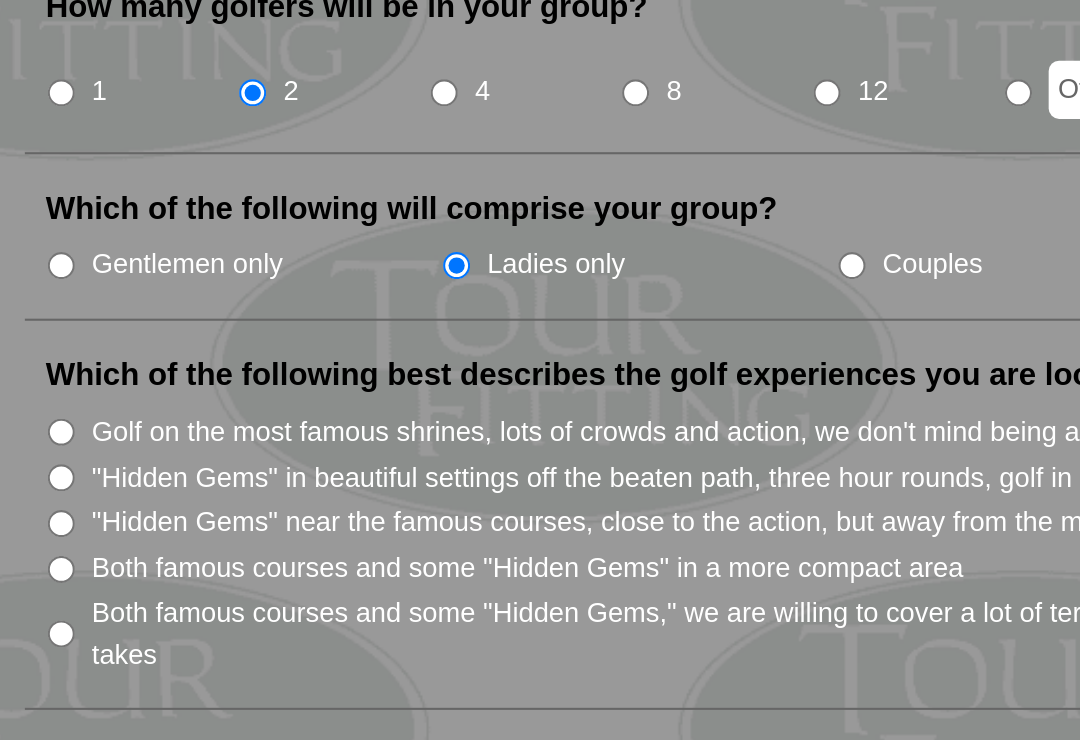 scroll, scrollTop: 549, scrollLeft: 0, axis: vertical 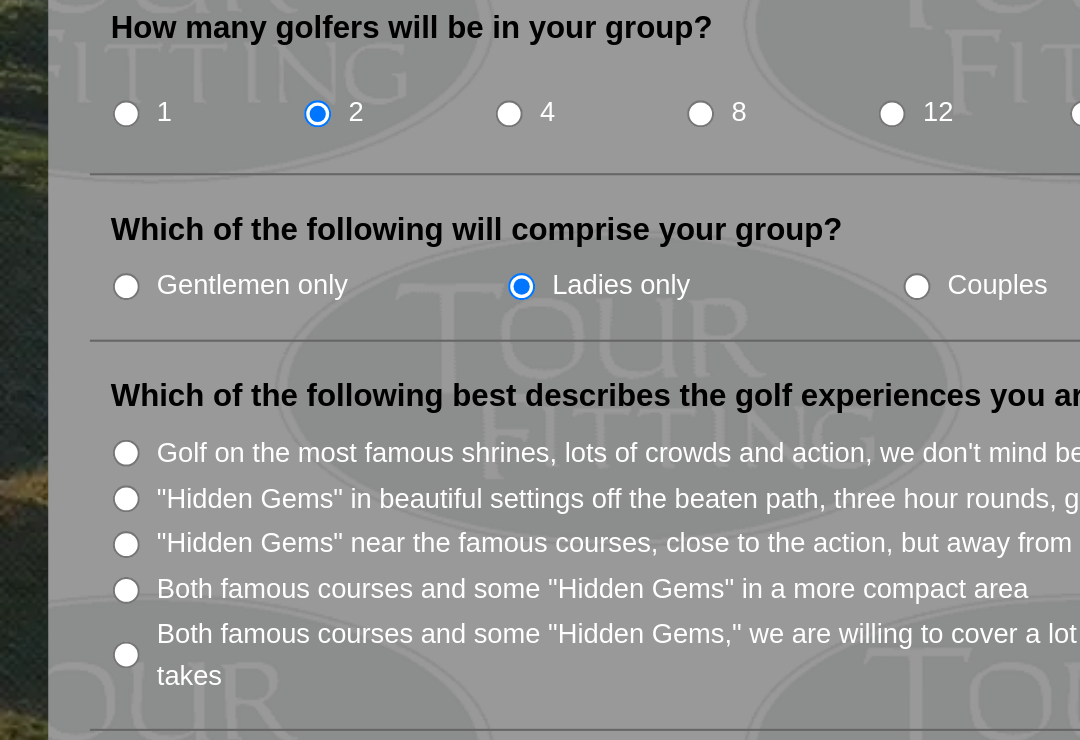 click on ""Hidden Gems" in beautiful settings off the beaten path, three hour rounds, golf in peace and solitude, get to meet the locals" at bounding box center [77, 598] 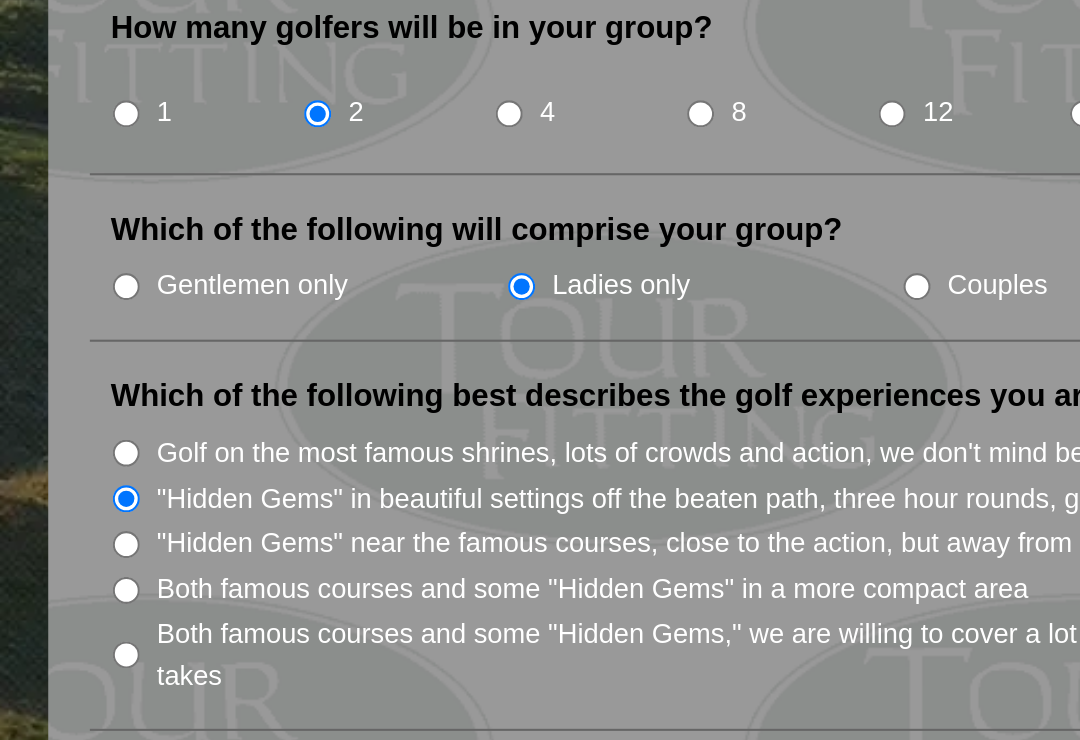 click on "Both famous courses and some "Hidden Gems" in a more compact area" at bounding box center [77, 642] 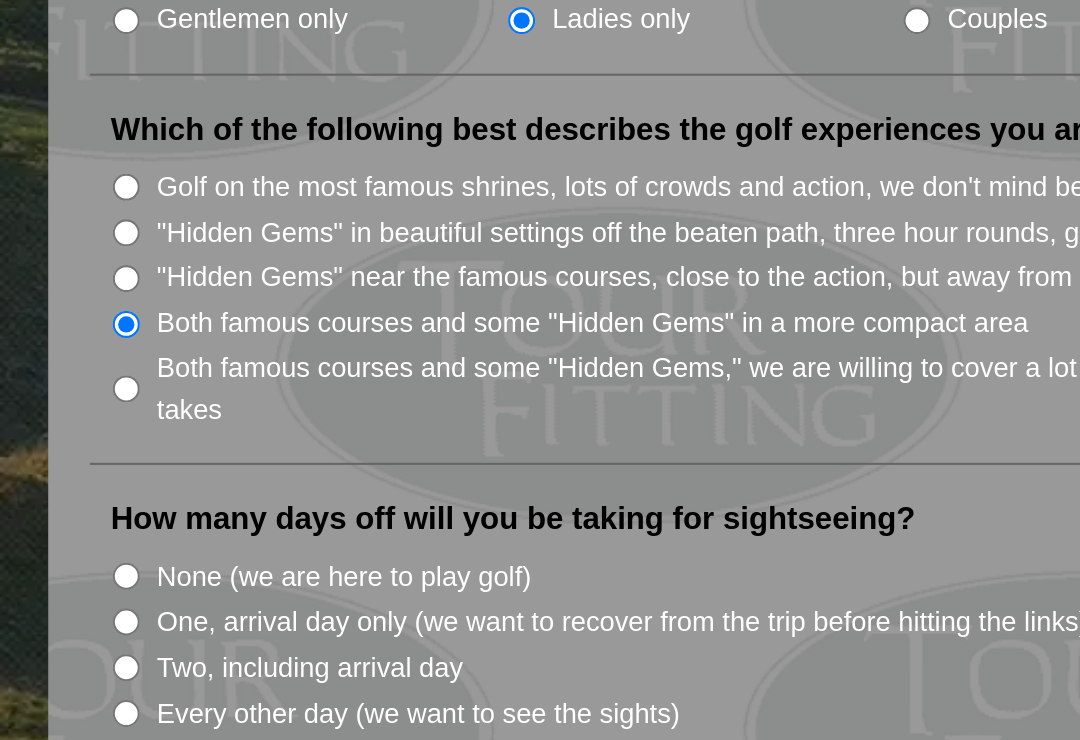 scroll, scrollTop: 668, scrollLeft: 0, axis: vertical 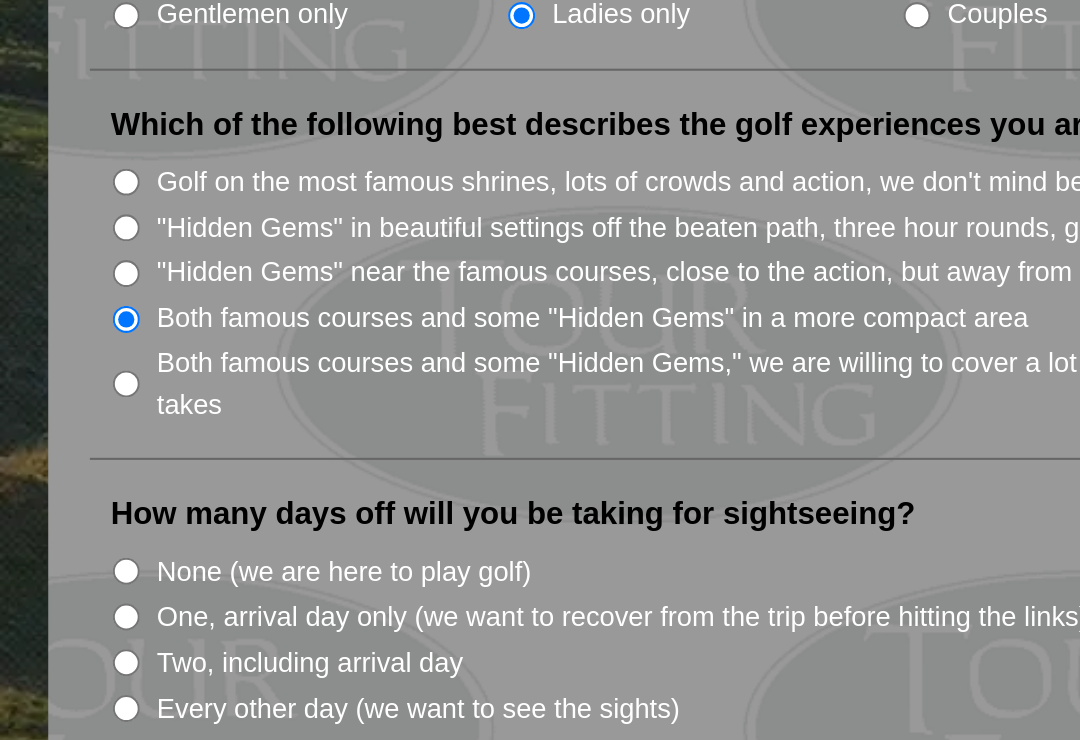 click on "Two, including arrival day" at bounding box center (77, 688) 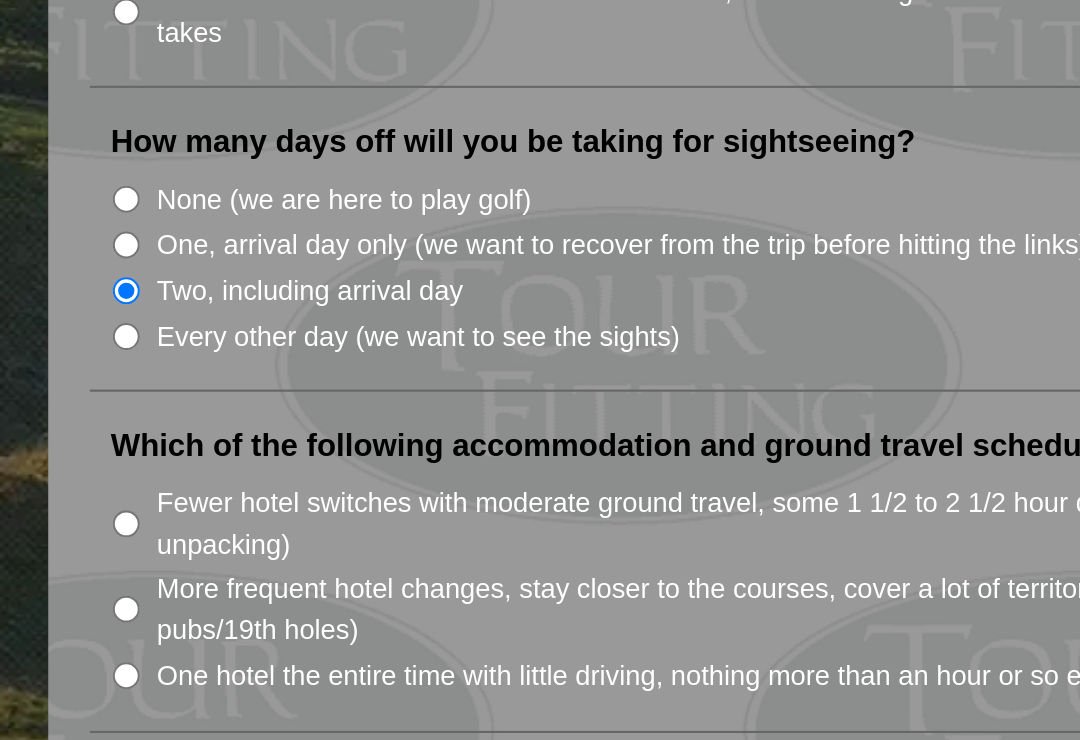 scroll, scrollTop: 848, scrollLeft: 0, axis: vertical 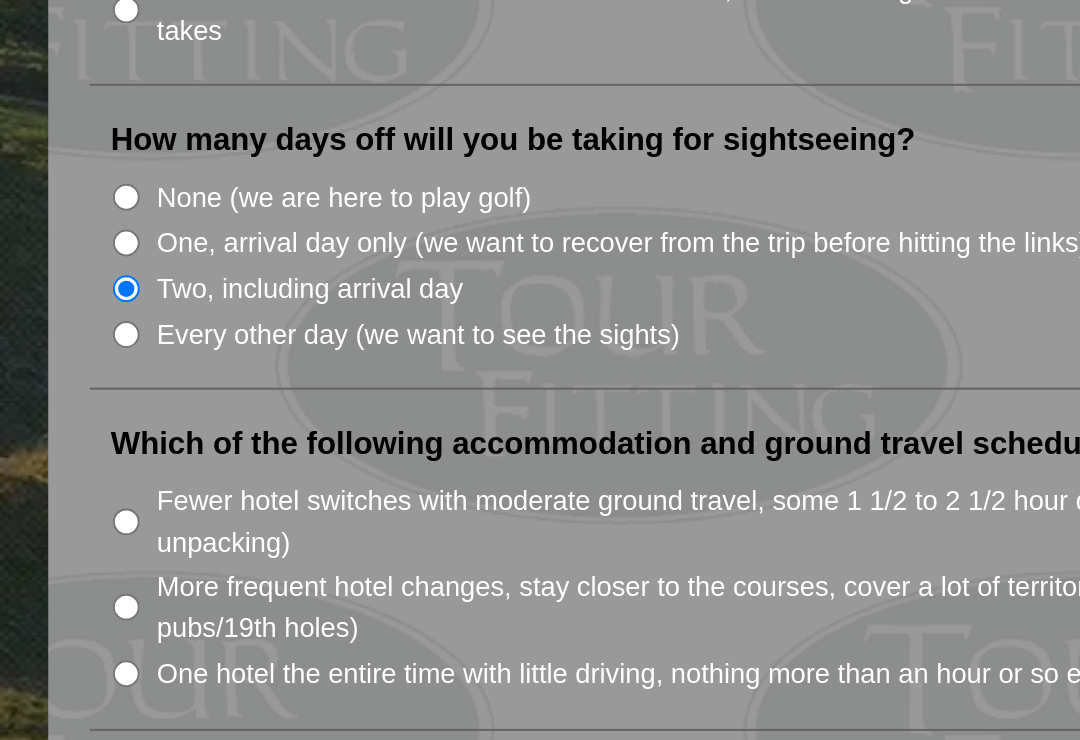 click on "Fewer hotel switches with moderate ground travel, some 1 1/2 to 2 1/2 hour drives each way to the courses (we don't like packing and unpacking)" at bounding box center [77, 620] 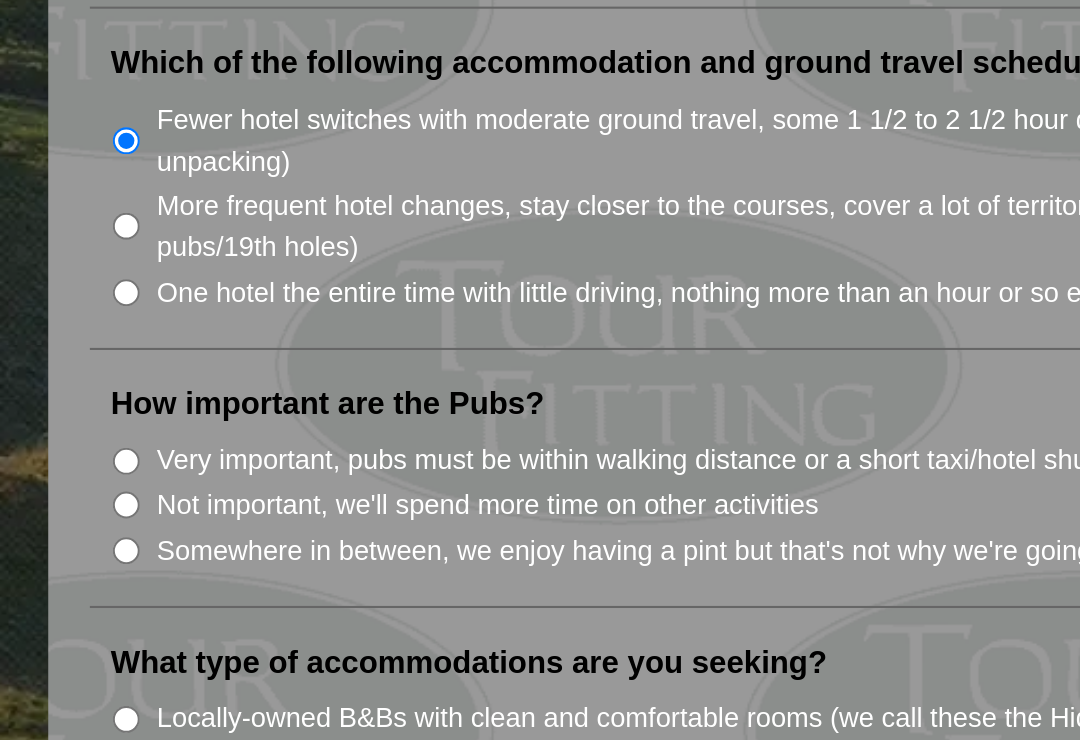 scroll, scrollTop: 1035, scrollLeft: 0, axis: vertical 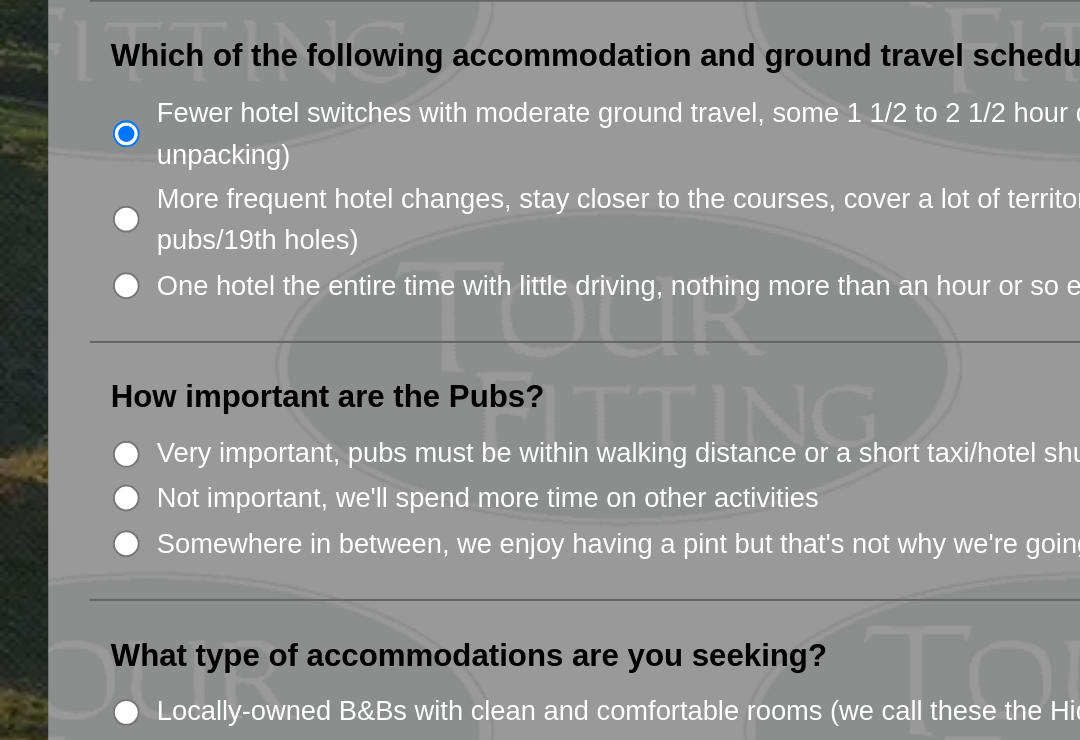 click on "Not important, we'll spend more time on other activities" at bounding box center [77, 608] 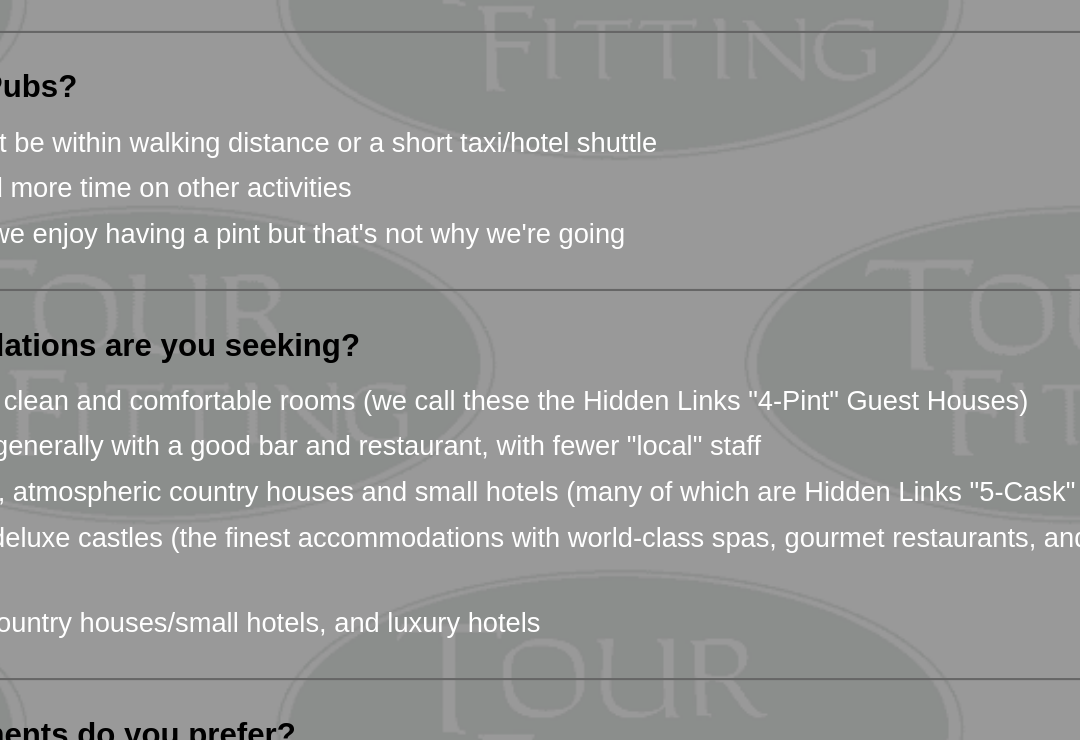 scroll, scrollTop: 1183, scrollLeft: 0, axis: vertical 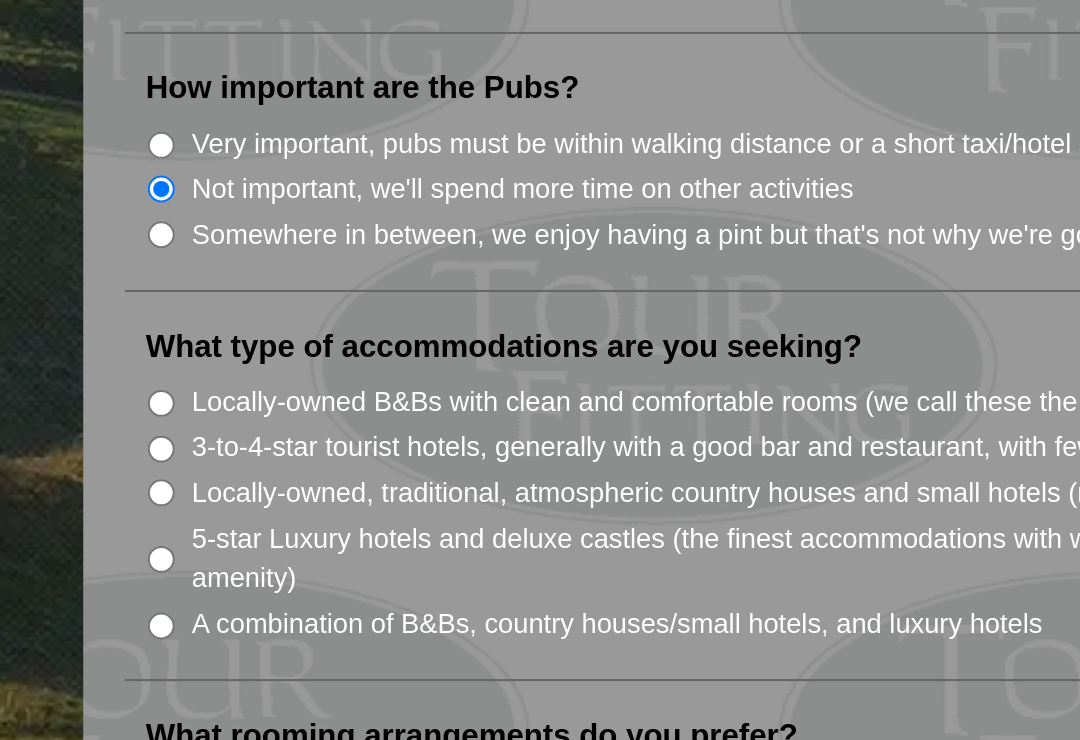 click on "Locally-owned B&Bs with clean and comfortable rooms (we call these the Hidden Links "4-Pint" Guest Houses)" at bounding box center [77, 563] 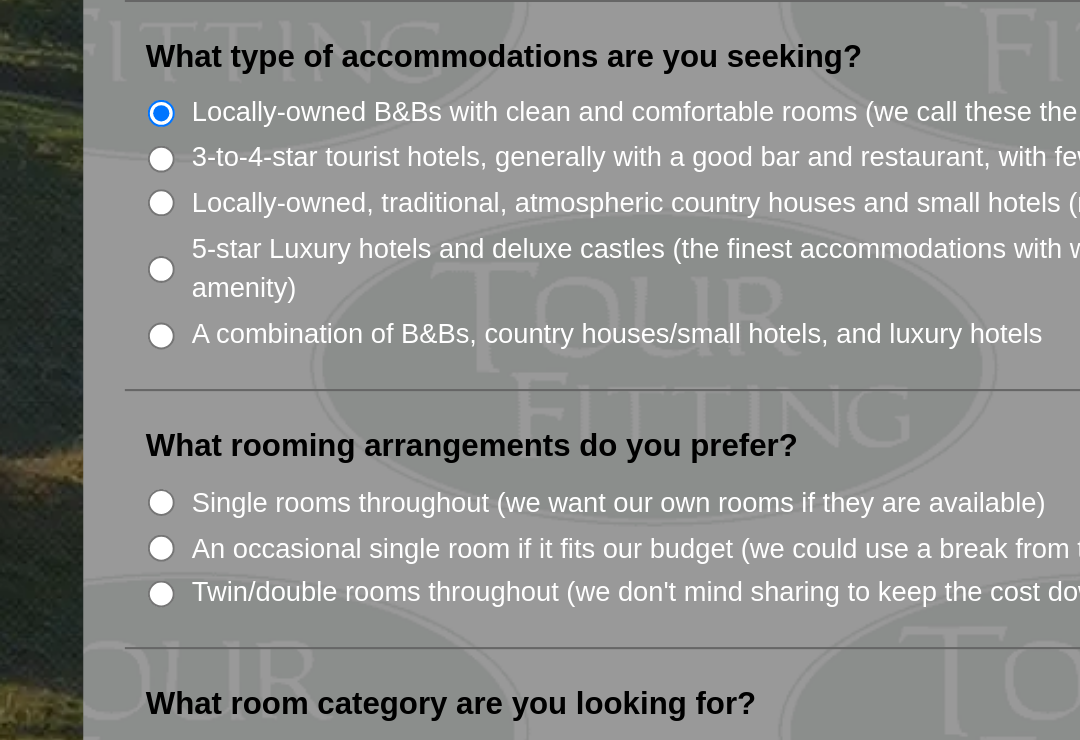 scroll, scrollTop: 1329, scrollLeft: 0, axis: vertical 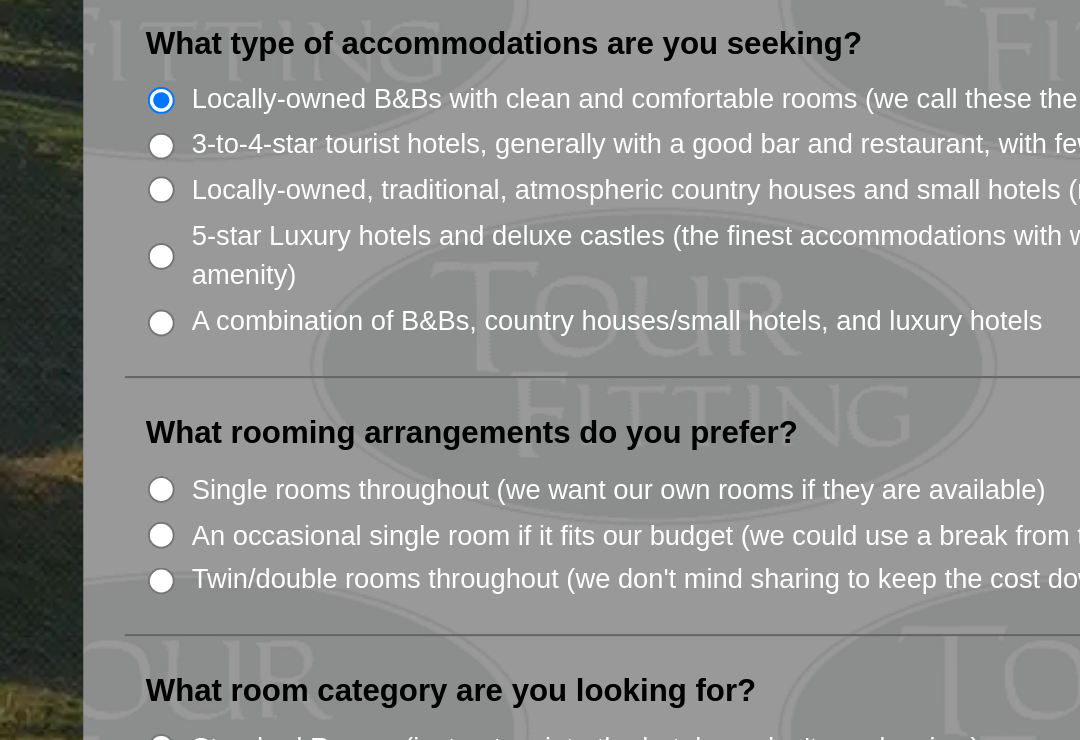 click on "Twin/double rooms throughout (we don't mind sharing to keep the cost down)" at bounding box center [77, 648] 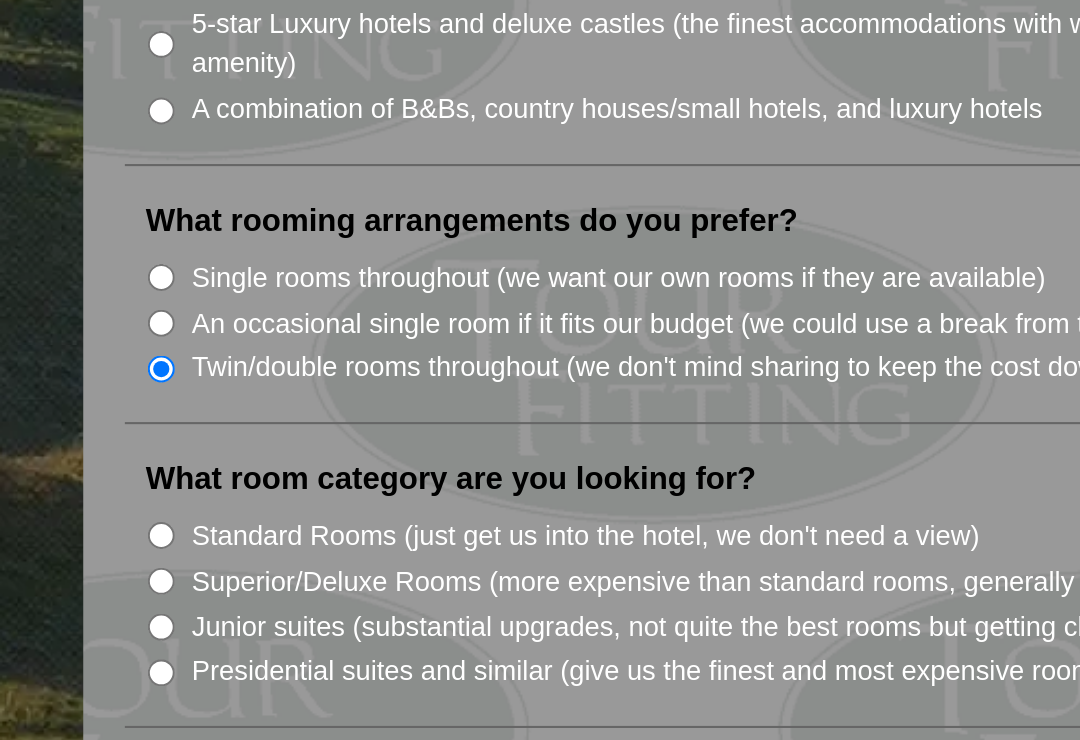 scroll, scrollTop: 1432, scrollLeft: 0, axis: vertical 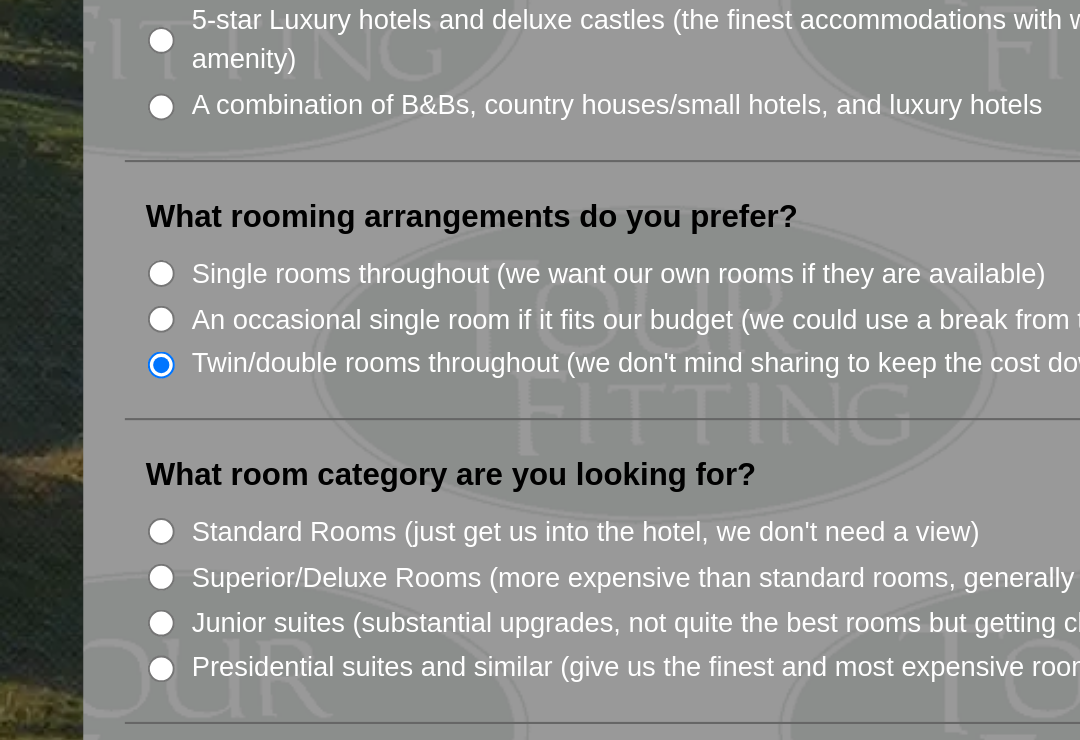 click on "Standard Rooms (just get us into the hotel, we don't need a view)" at bounding box center (281, 626) 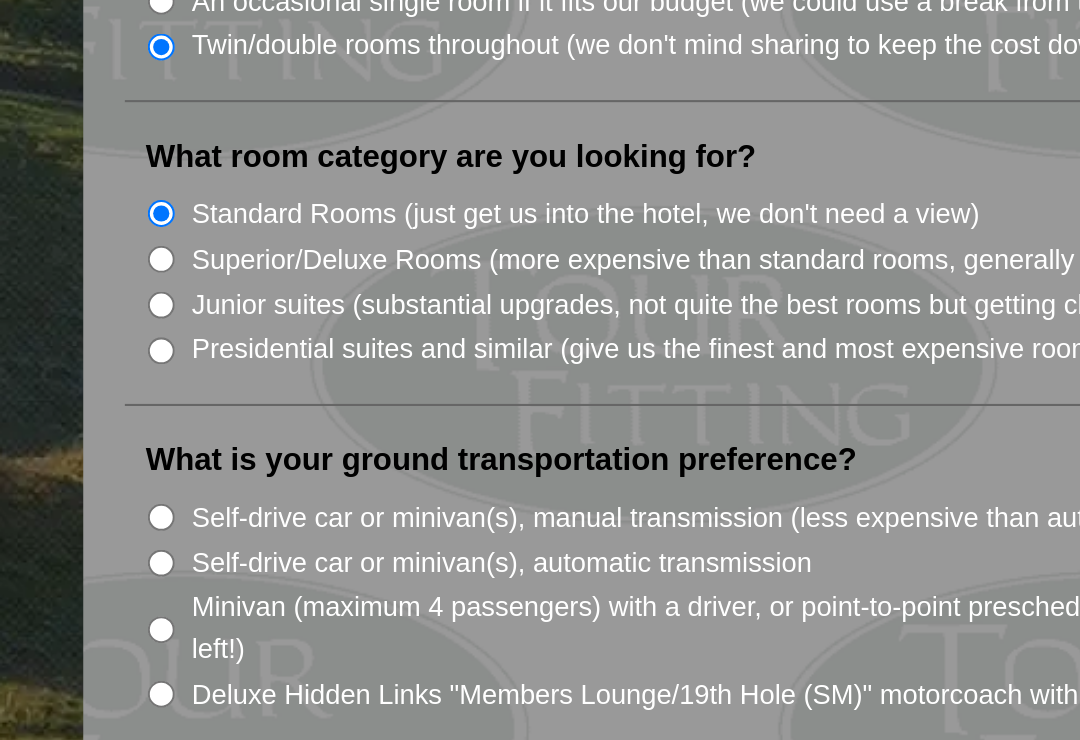 scroll, scrollTop: 1589, scrollLeft: 0, axis: vertical 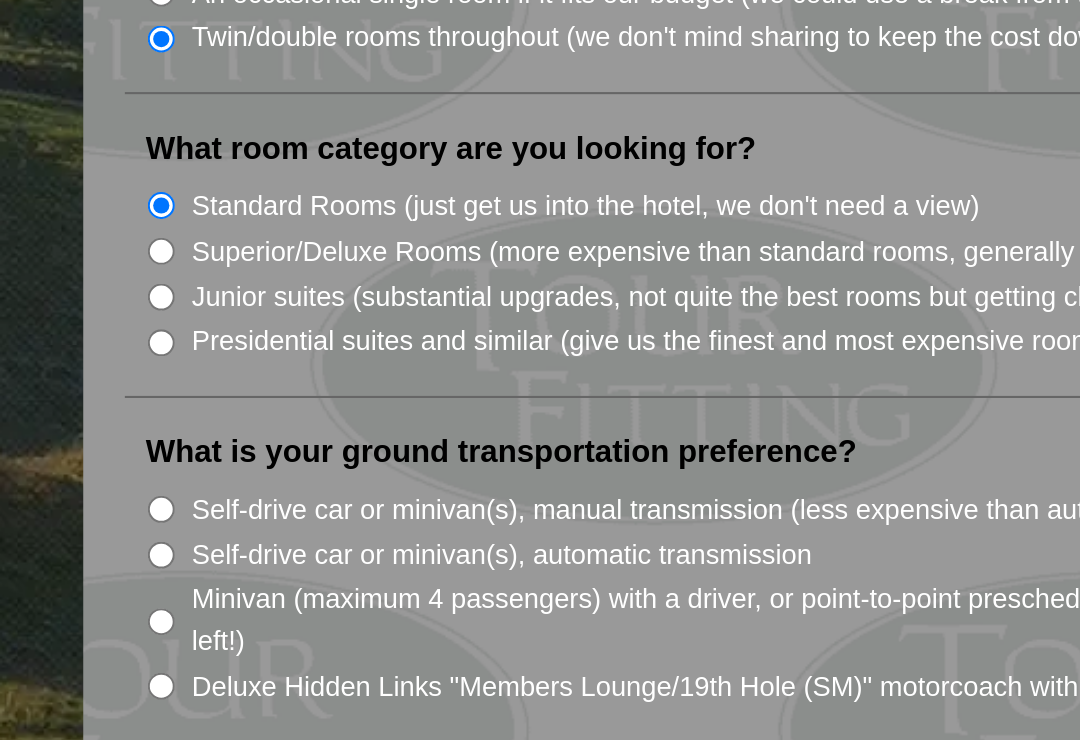 click on "Self-drive car or minivan(s), automatic transmission" at bounding box center [77, 636] 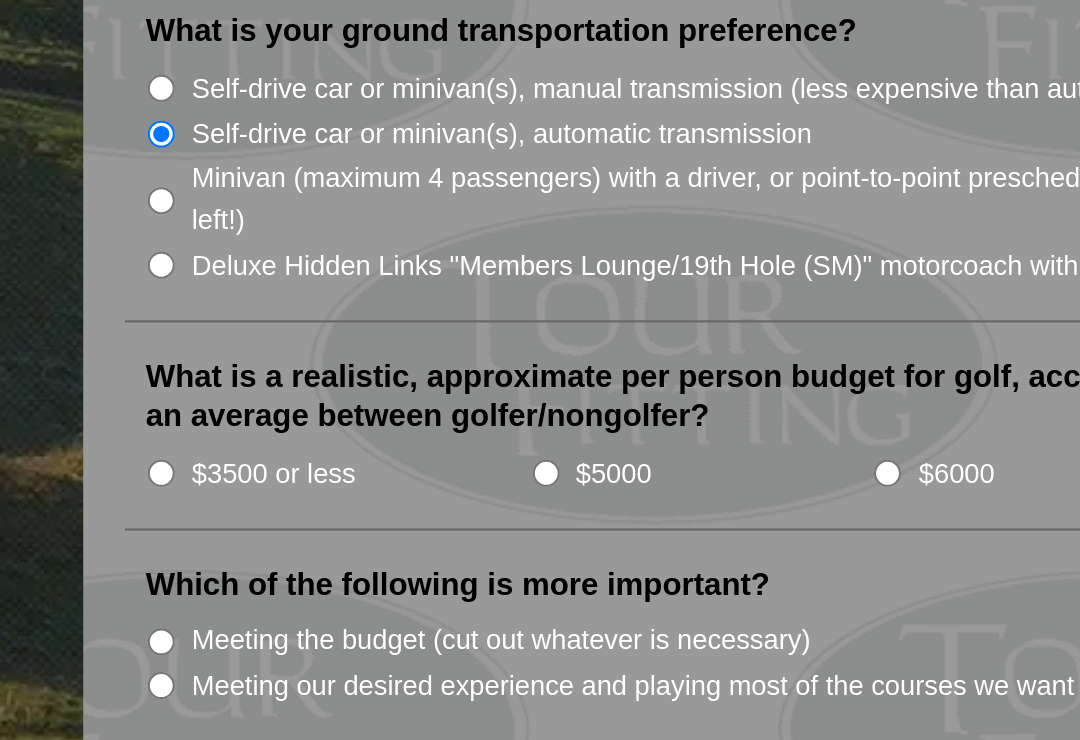 scroll, scrollTop: 1793, scrollLeft: 0, axis: vertical 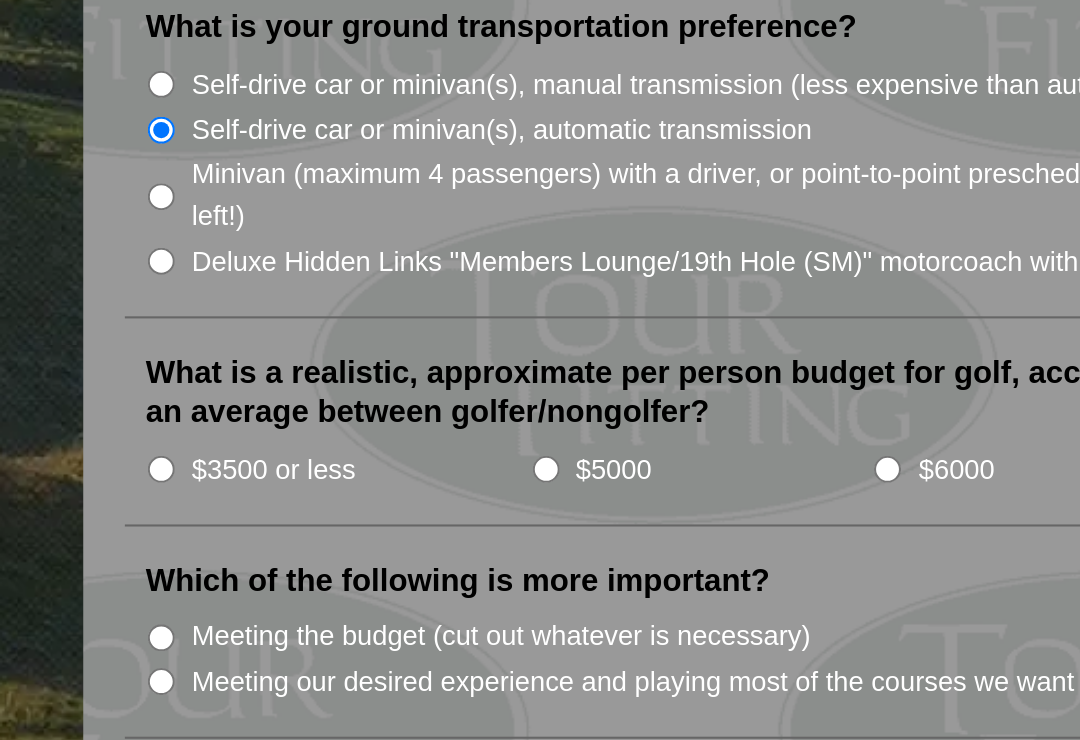 click on "$3500 or less" at bounding box center [77, 595] 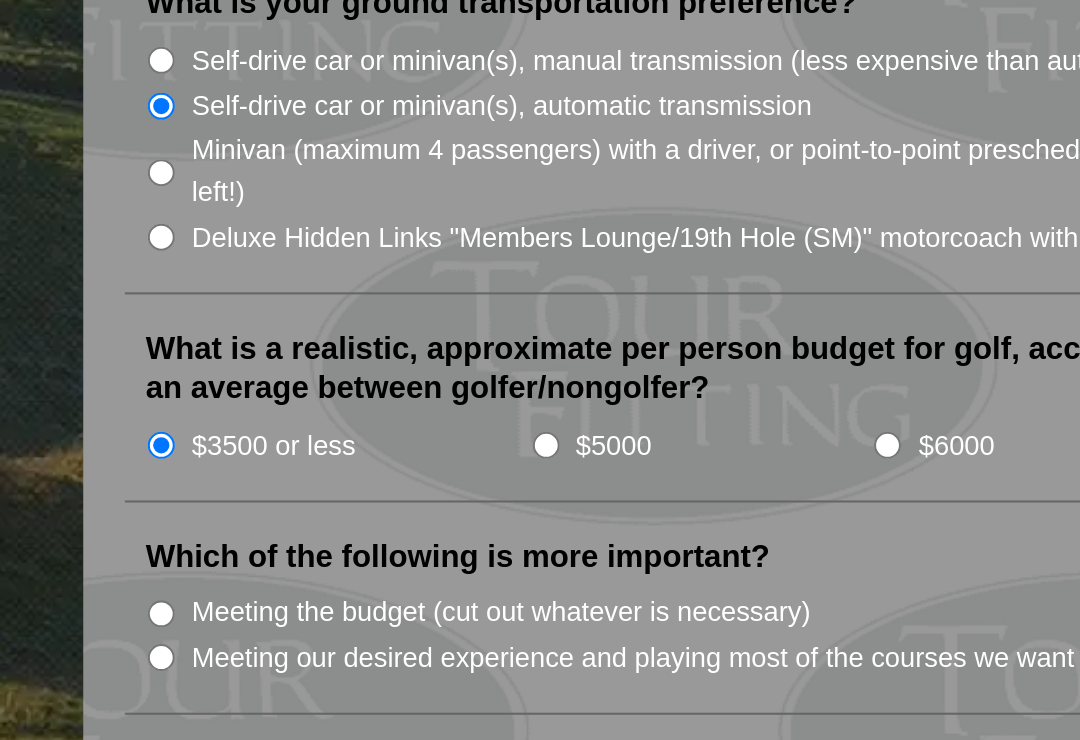 scroll, scrollTop: 1805, scrollLeft: 0, axis: vertical 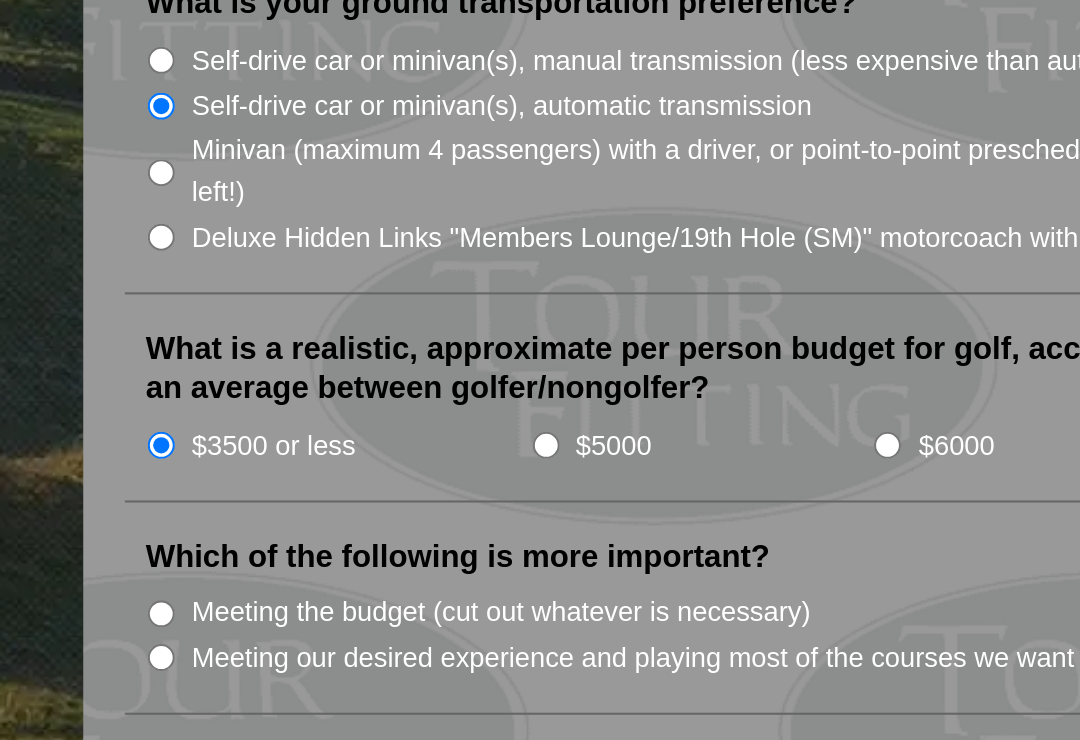 click on "Meeting the budget (cut out whatever is necessary)" at bounding box center (77, 664) 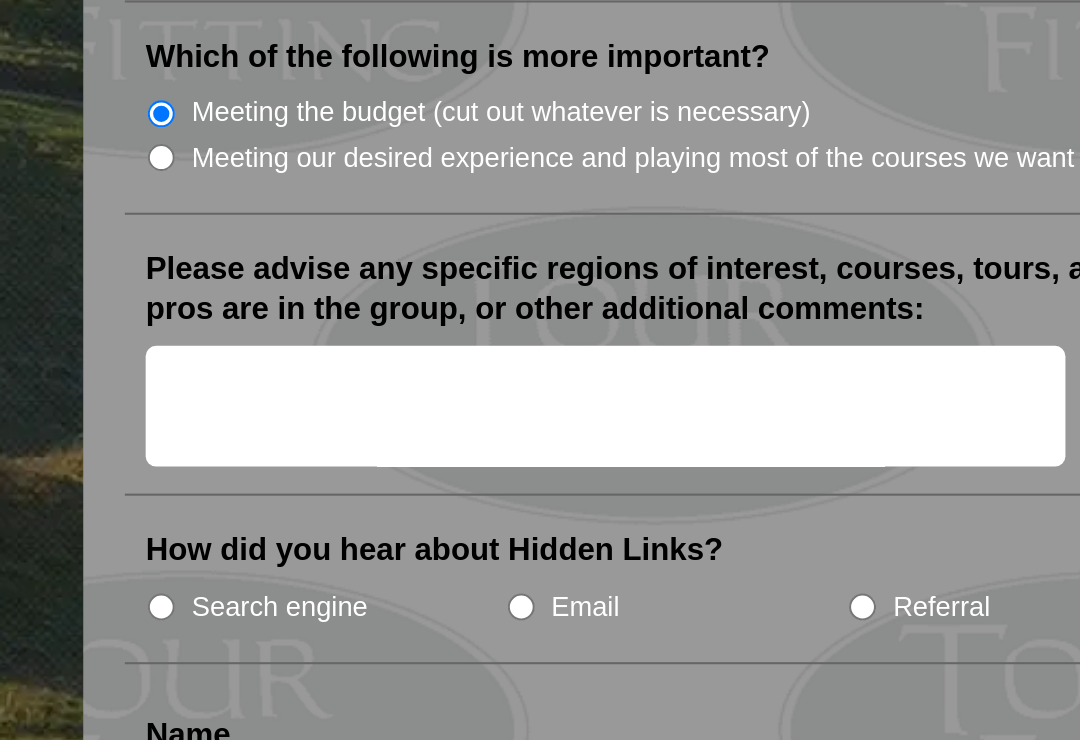 scroll, scrollTop: 2057, scrollLeft: 0, axis: vertical 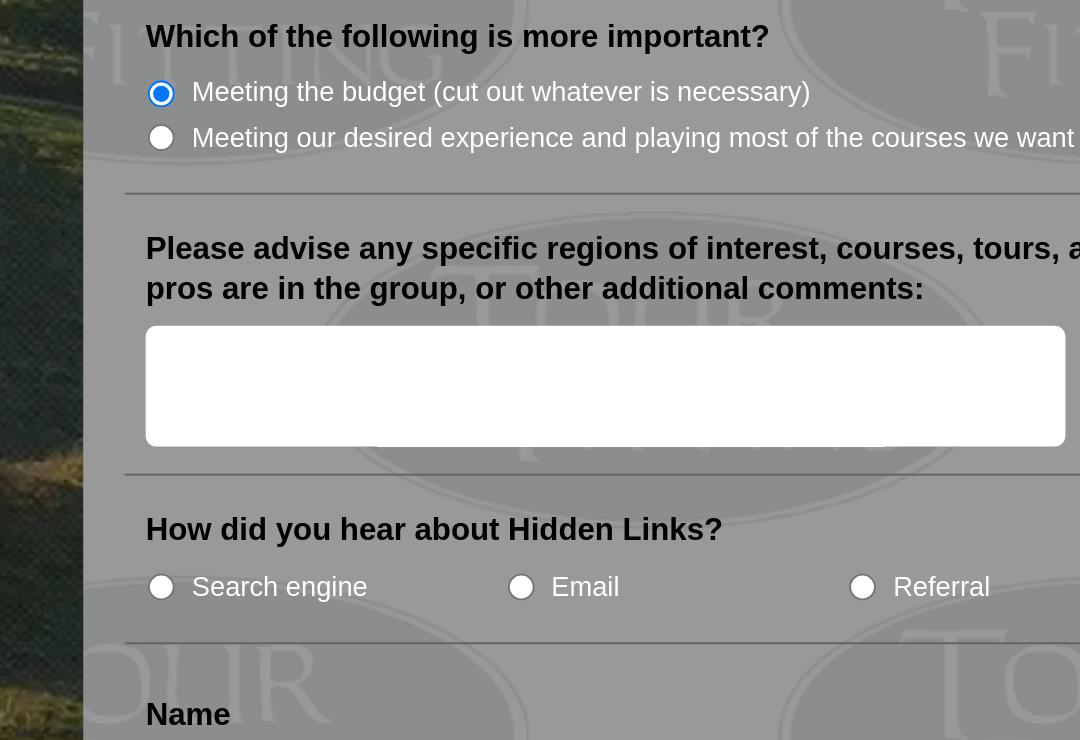 click on "Search engine" at bounding box center (77, 649) 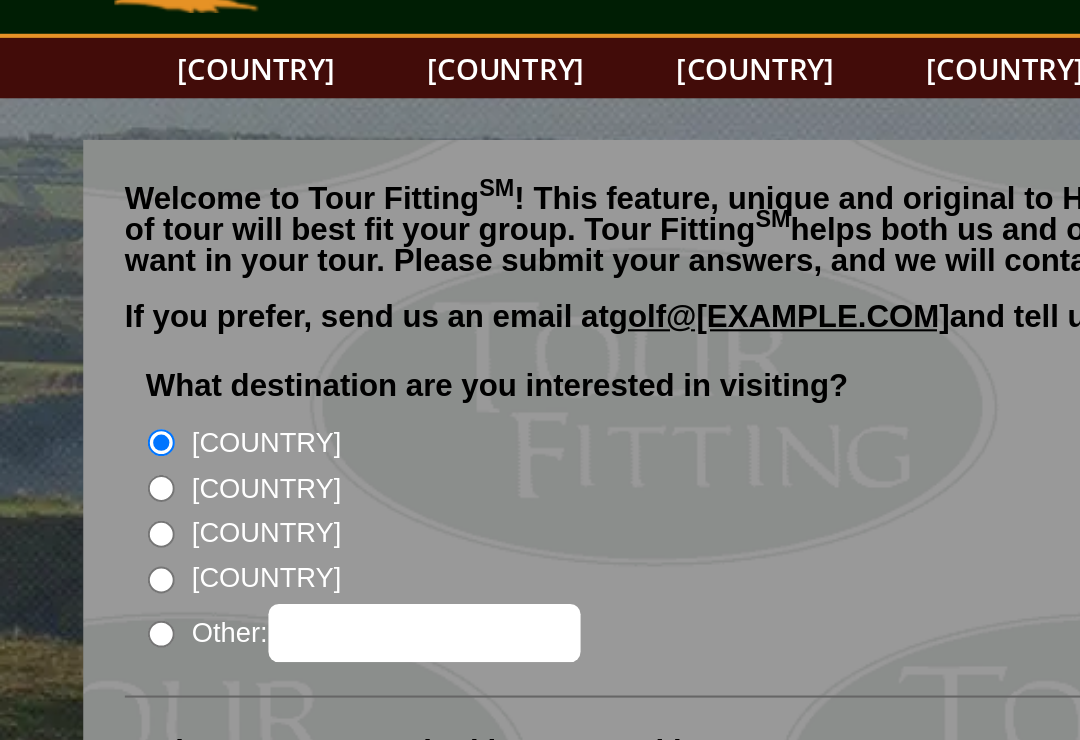 scroll, scrollTop: 0, scrollLeft: 0, axis: both 